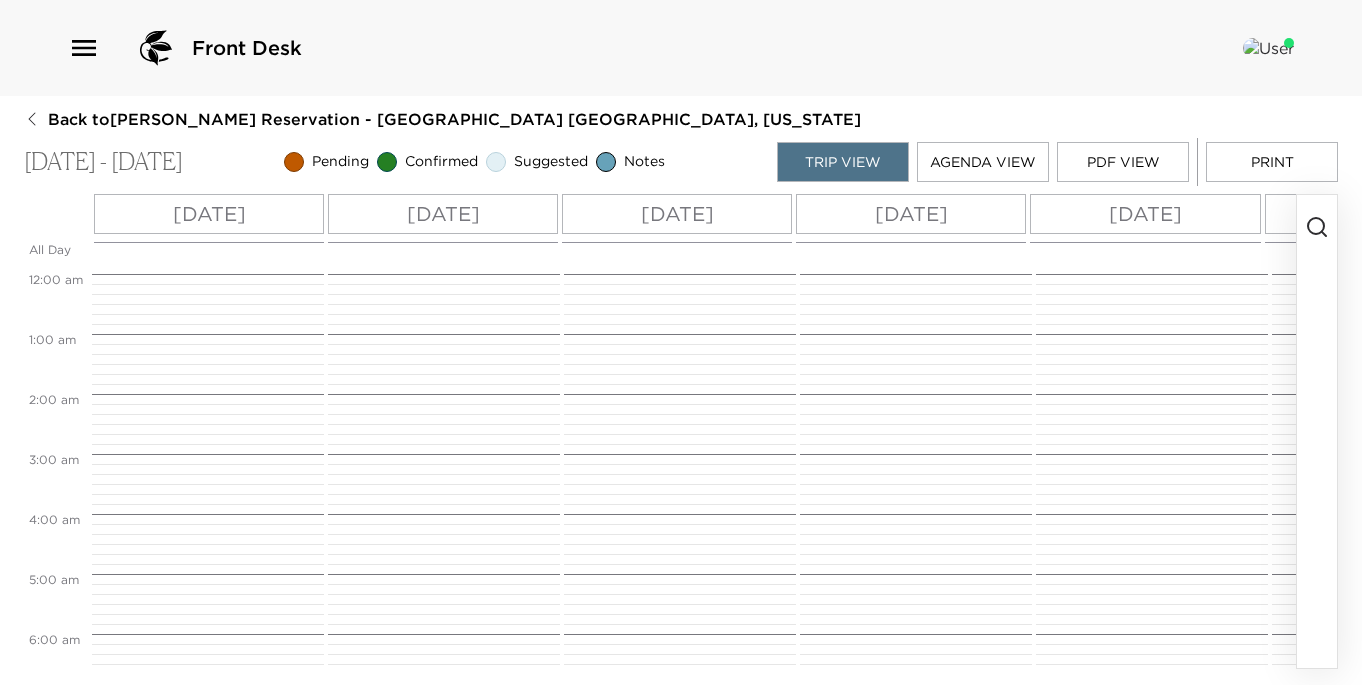 scroll, scrollTop: 0, scrollLeft: 0, axis: both 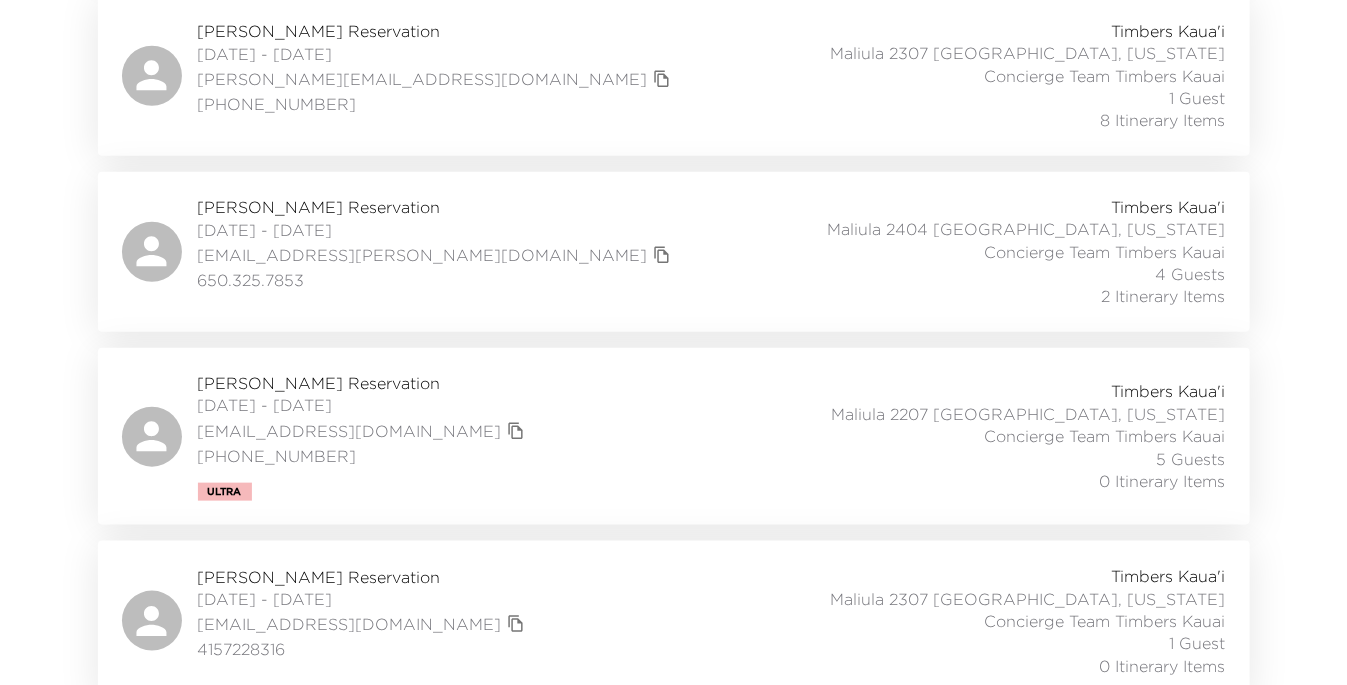 click on "[PERSON_NAME] Reservation [DATE] - [DATE] [EMAIL_ADDRESS][PERSON_NAME][DOMAIN_NAME] 650.325.7853 Timbers Kaua'i Maliula 2404  [GEOGRAPHIC_DATA], [US_STATE] Concierge Team Timbers Kauai 4 Guests 2 Itinerary Items" at bounding box center (674, 252) 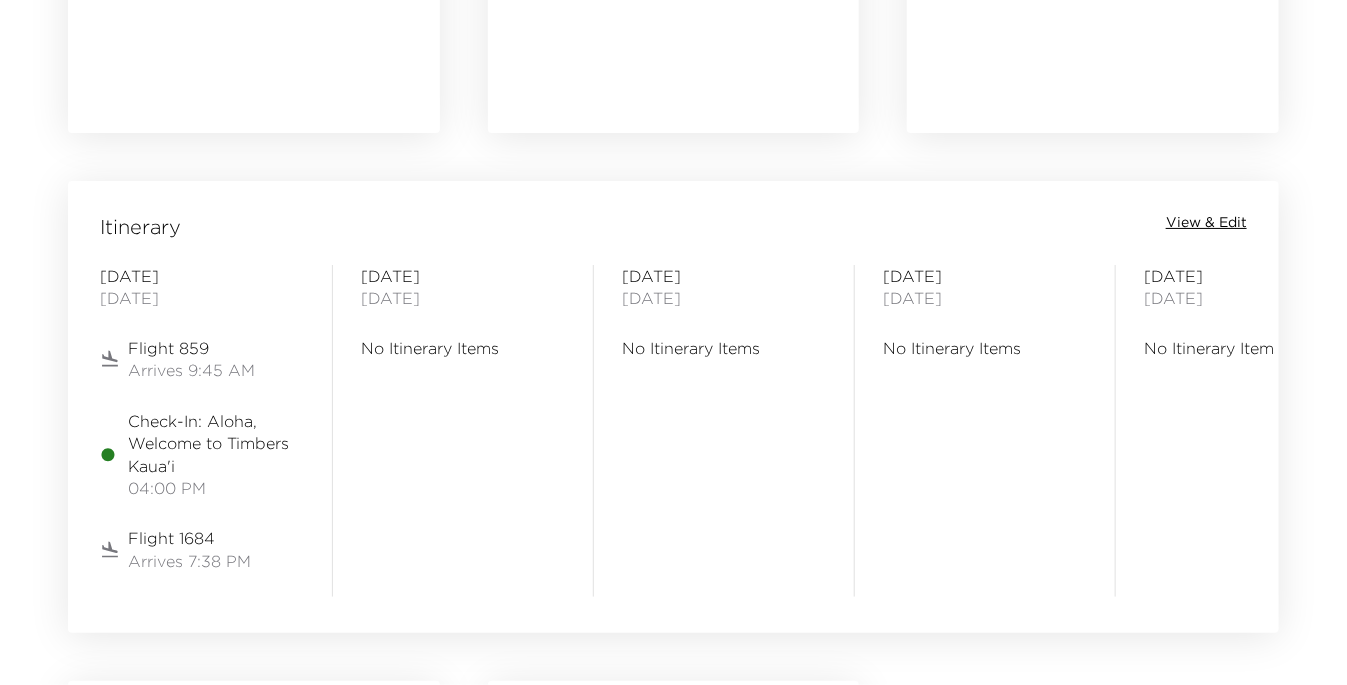 scroll, scrollTop: 1600, scrollLeft: 0, axis: vertical 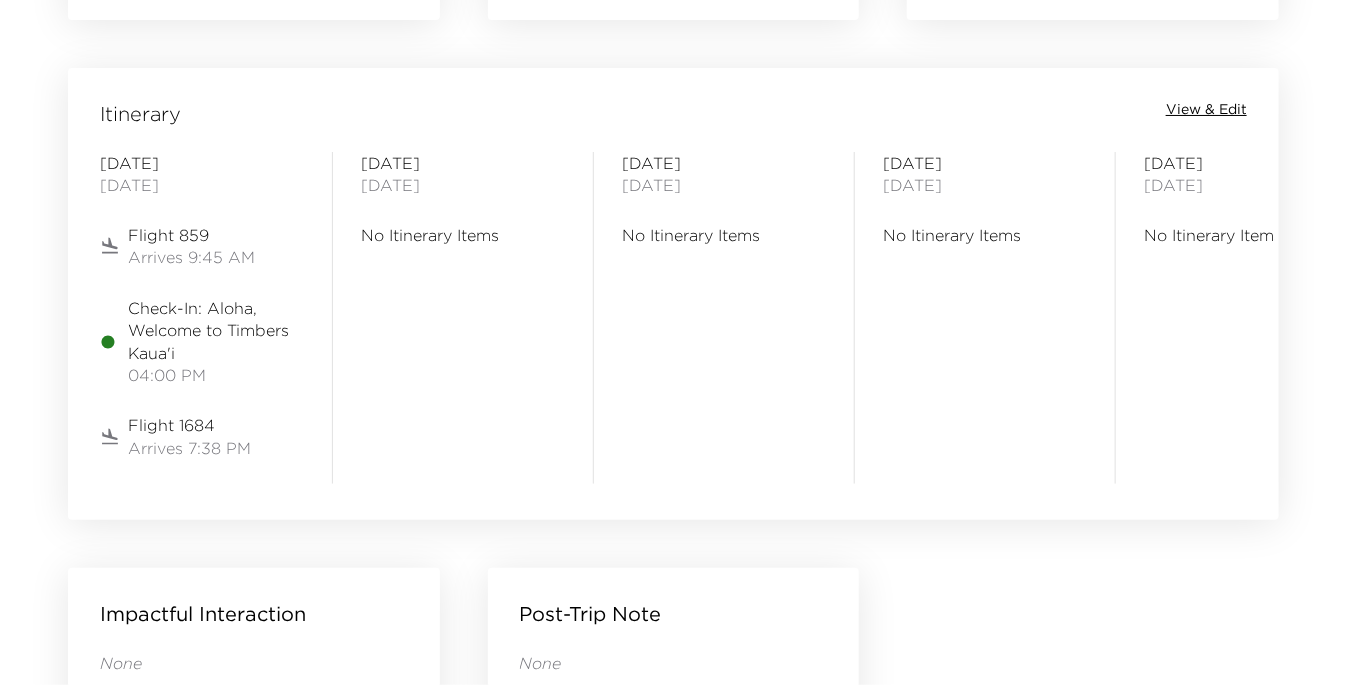 click on "View & Edit" at bounding box center [1206, 110] 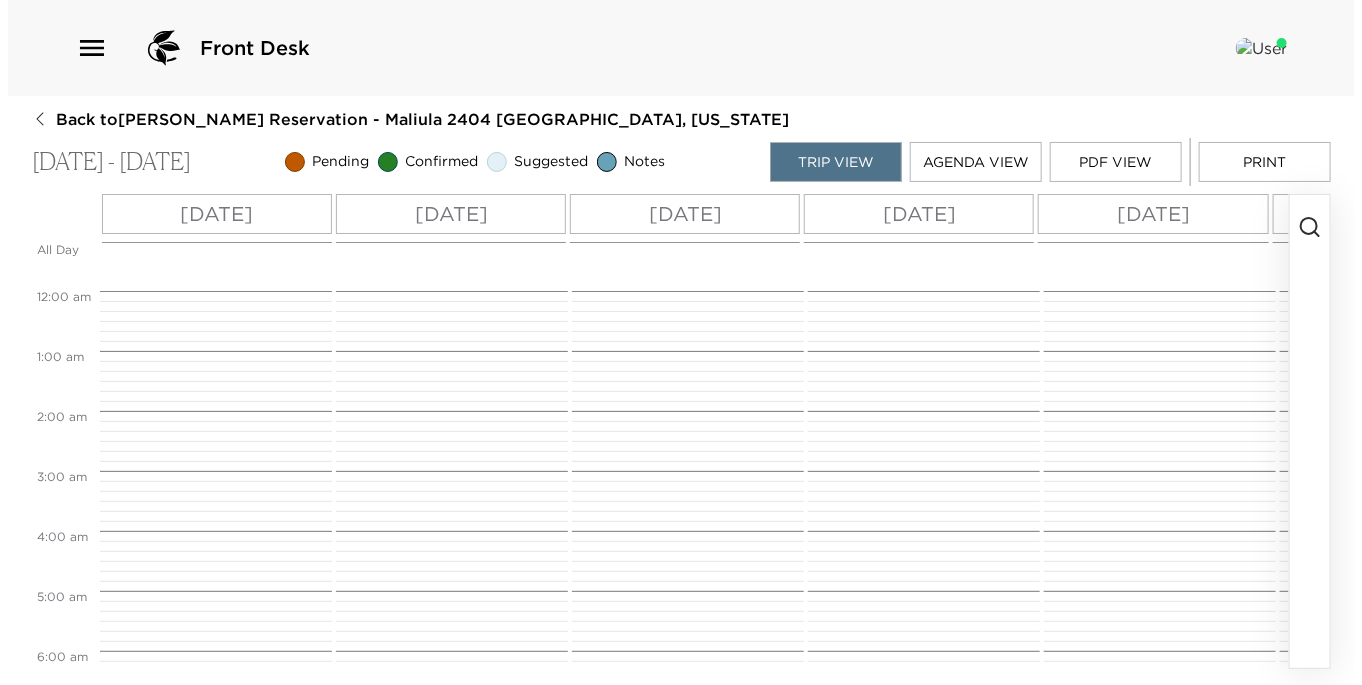 scroll, scrollTop: 0, scrollLeft: 0, axis: both 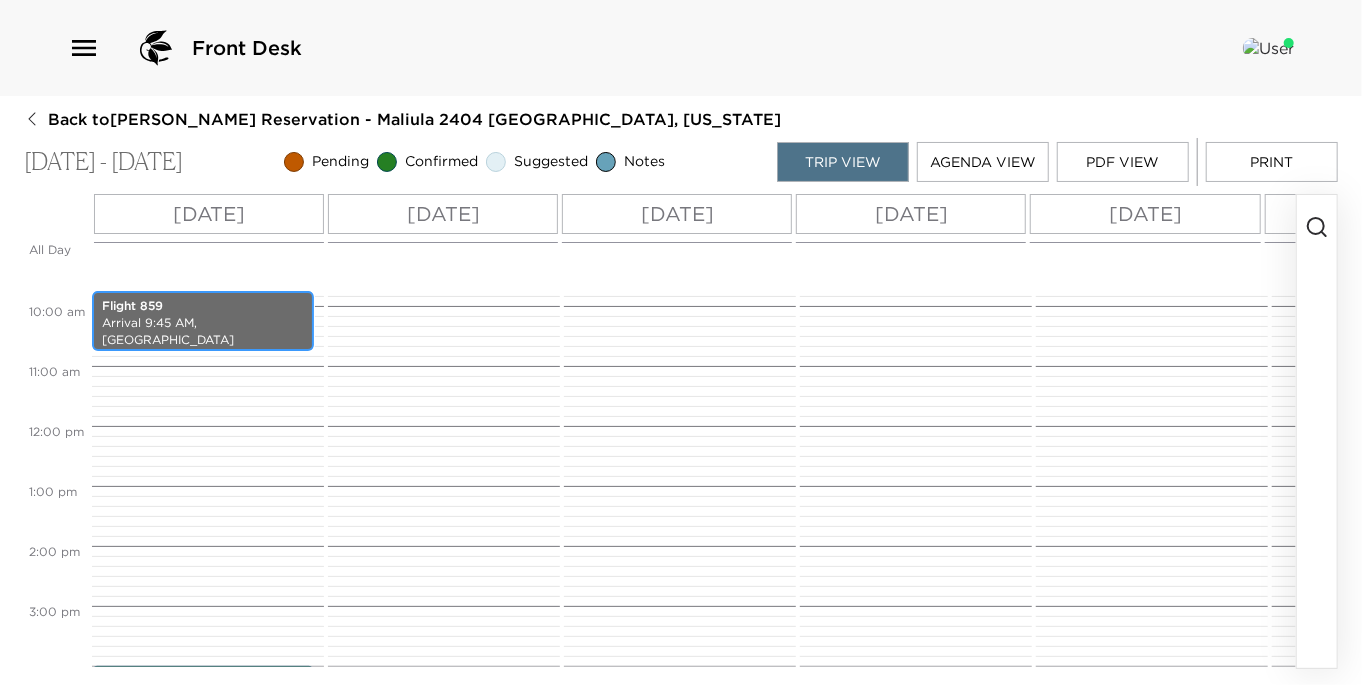 click on "Flight 859" at bounding box center (203, 306) 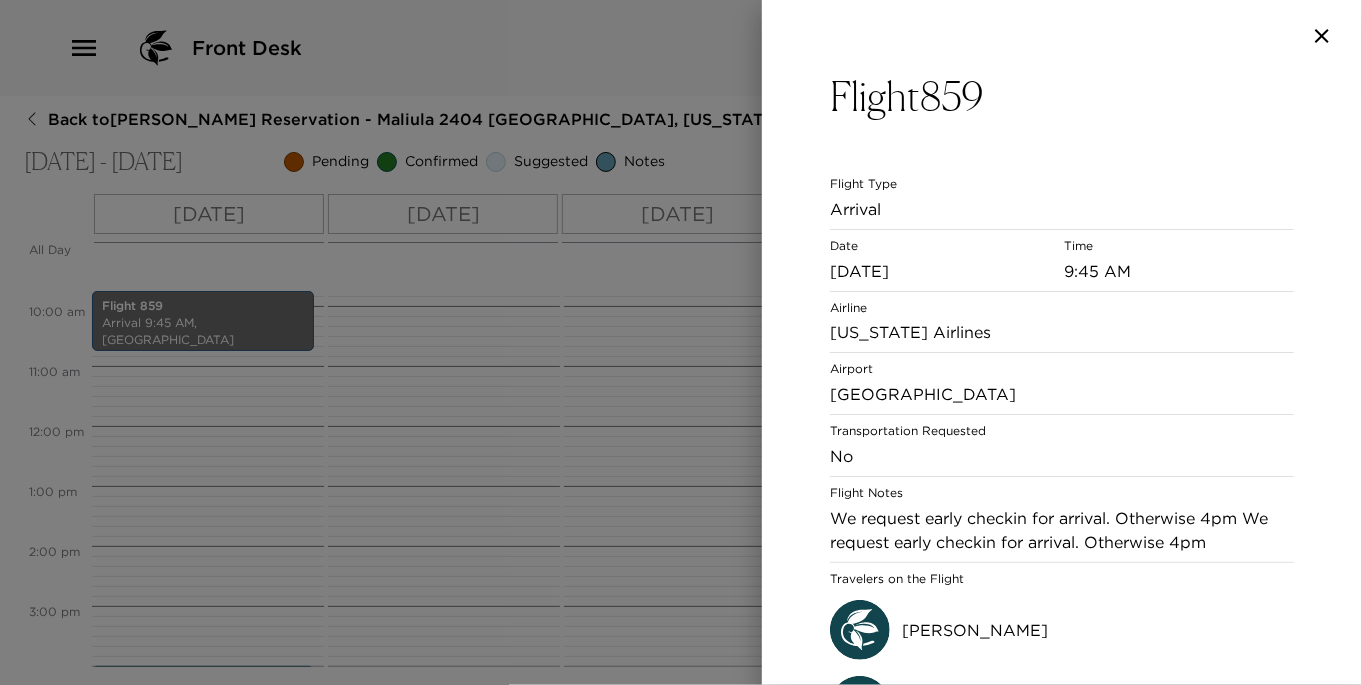 drag, startPoint x: 1331, startPoint y: 33, endPoint x: 1214, endPoint y: 42, distance: 117.34564 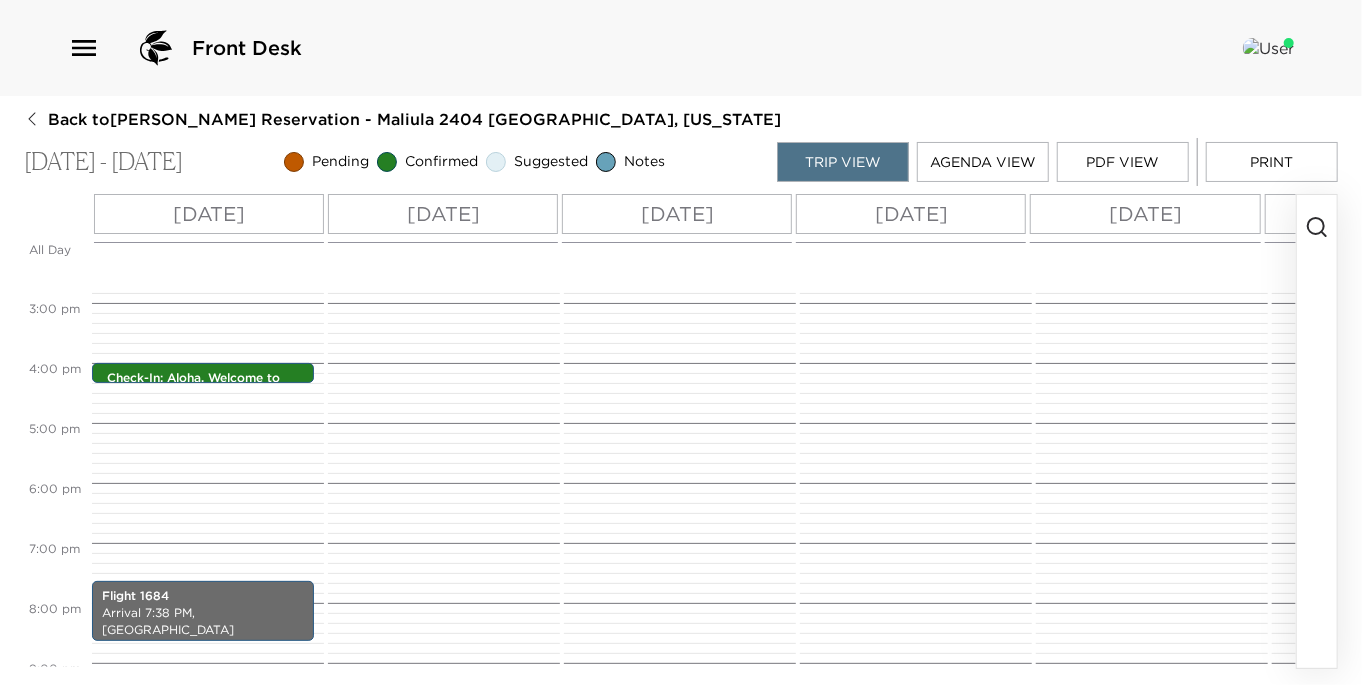 scroll, scrollTop: 1076, scrollLeft: 0, axis: vertical 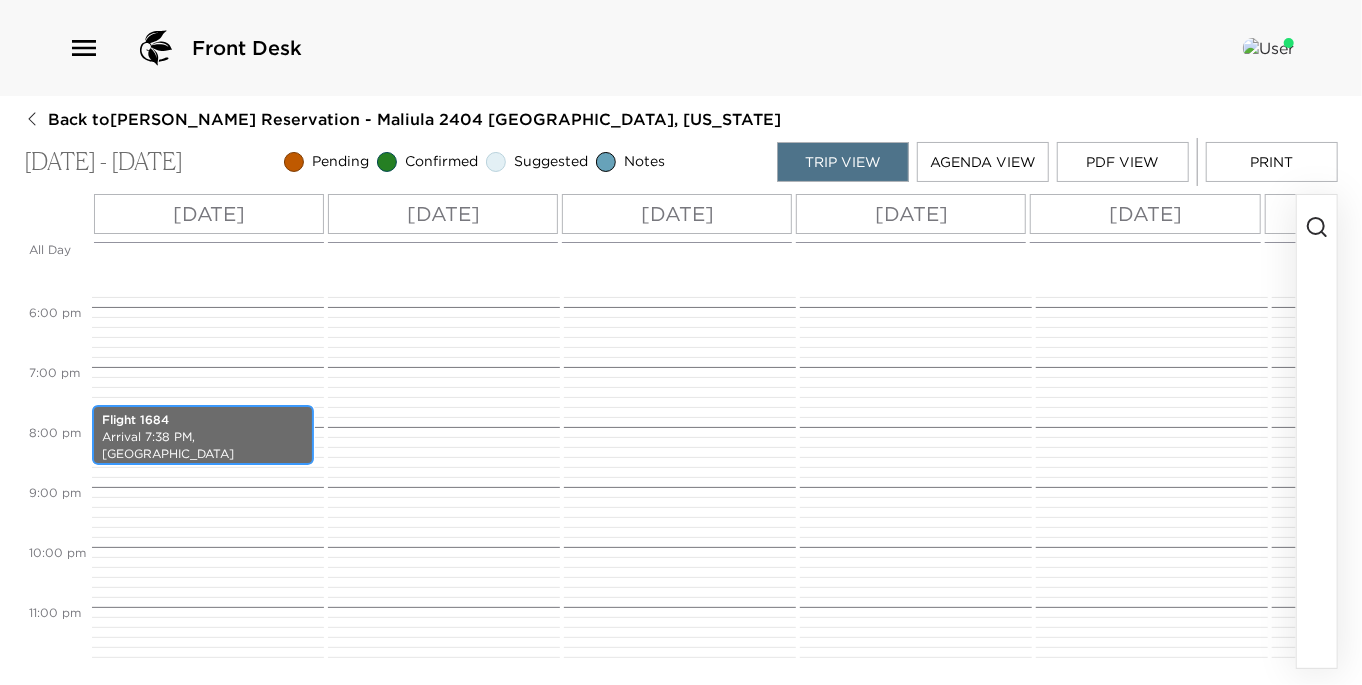 click on "Arrival 7:38 PM, Lihue International Airport" at bounding box center (203, 446) 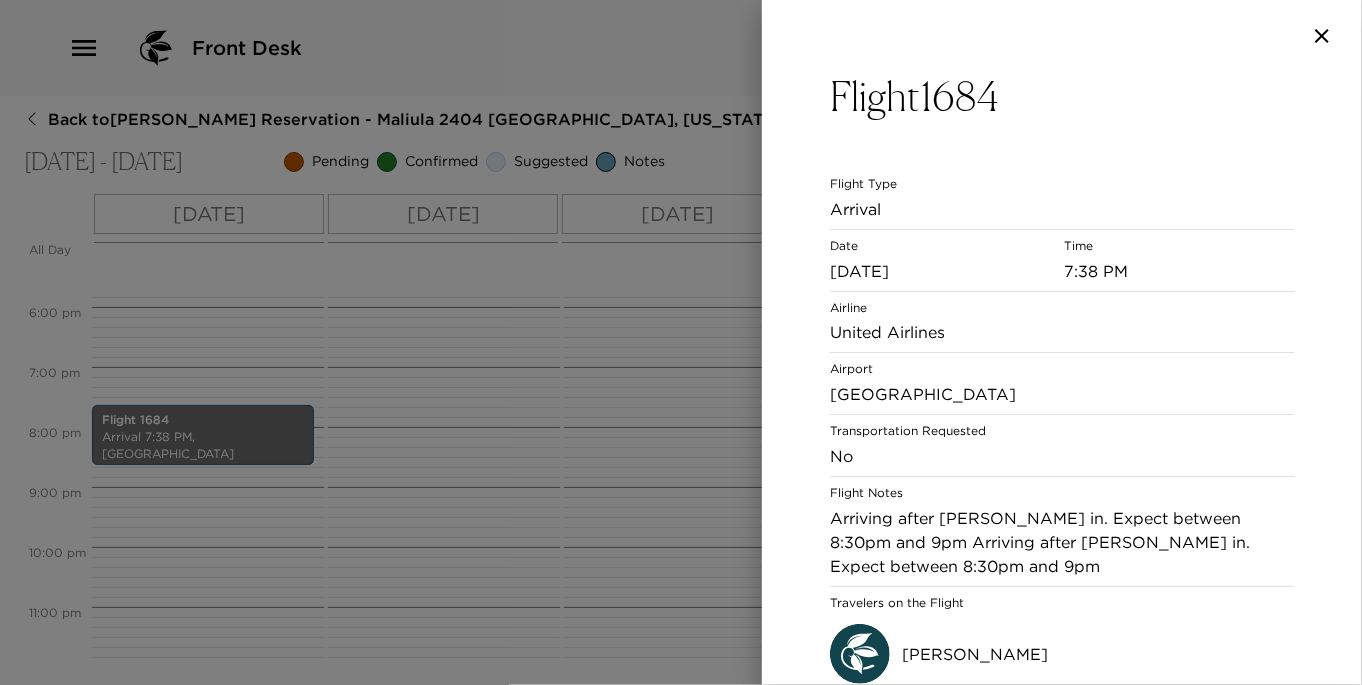scroll, scrollTop: 88, scrollLeft: 0, axis: vertical 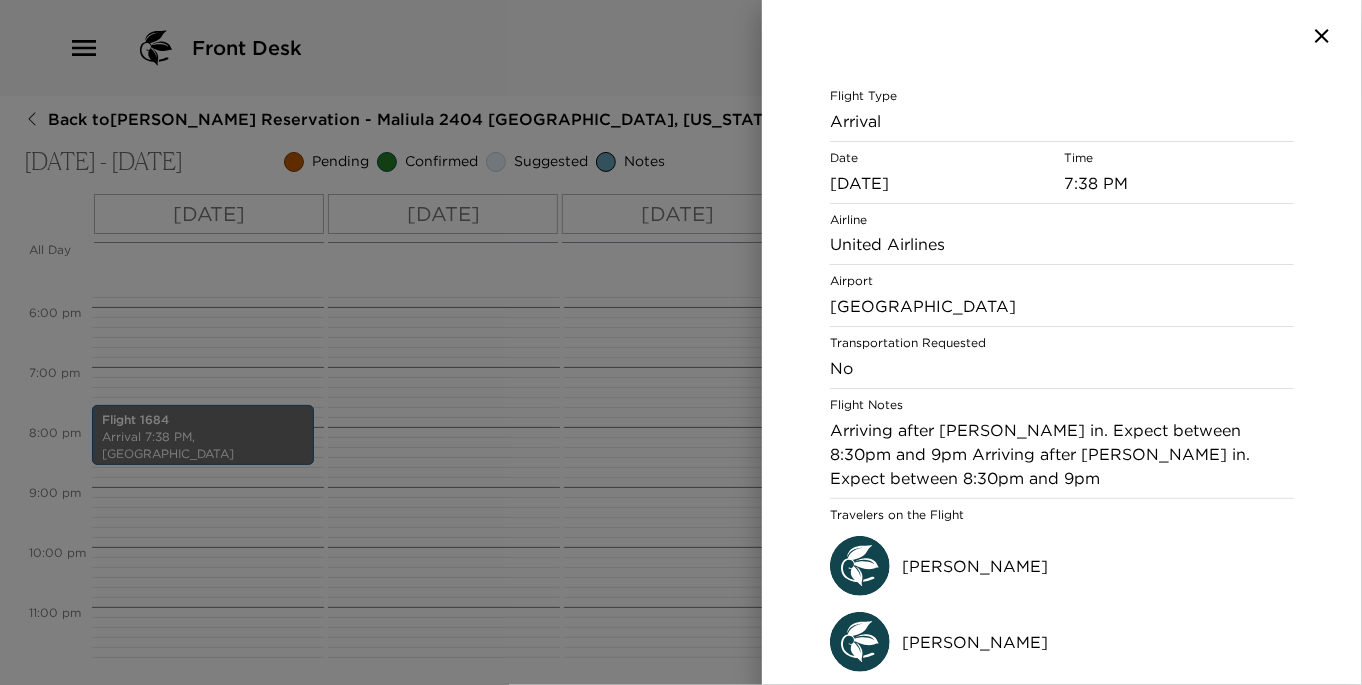 click 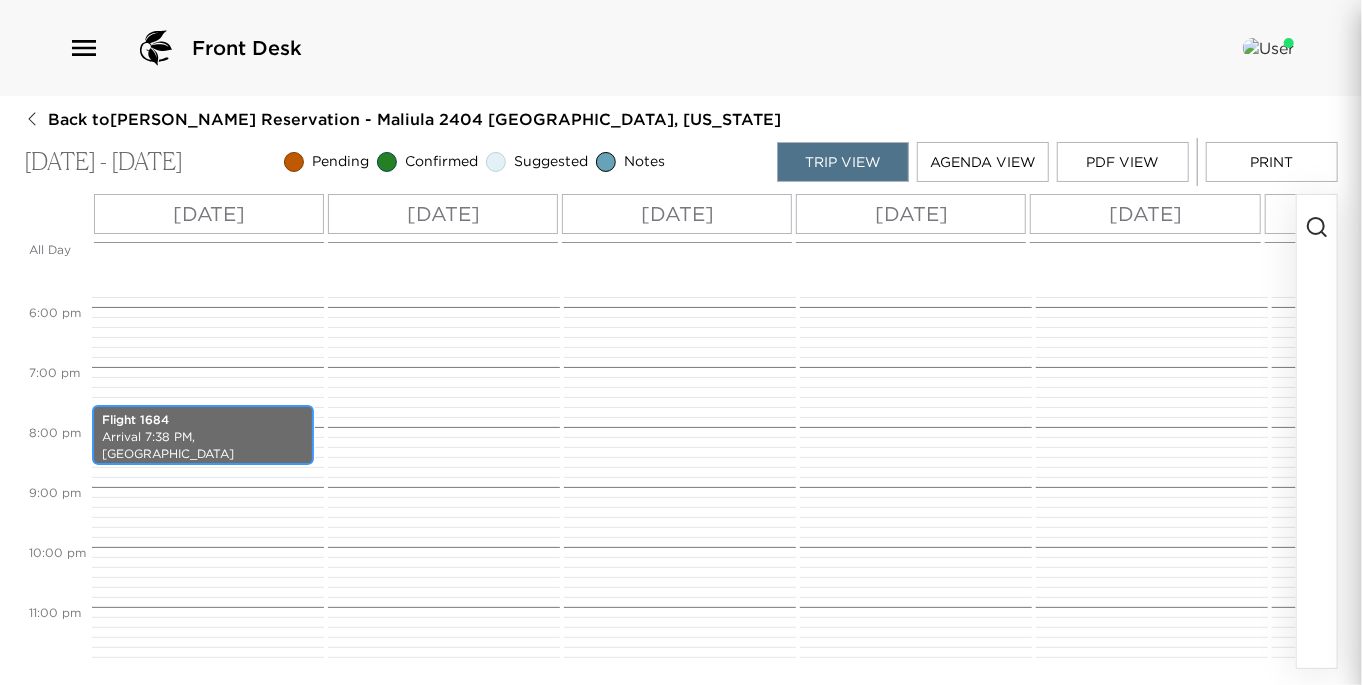 scroll, scrollTop: 0, scrollLeft: 0, axis: both 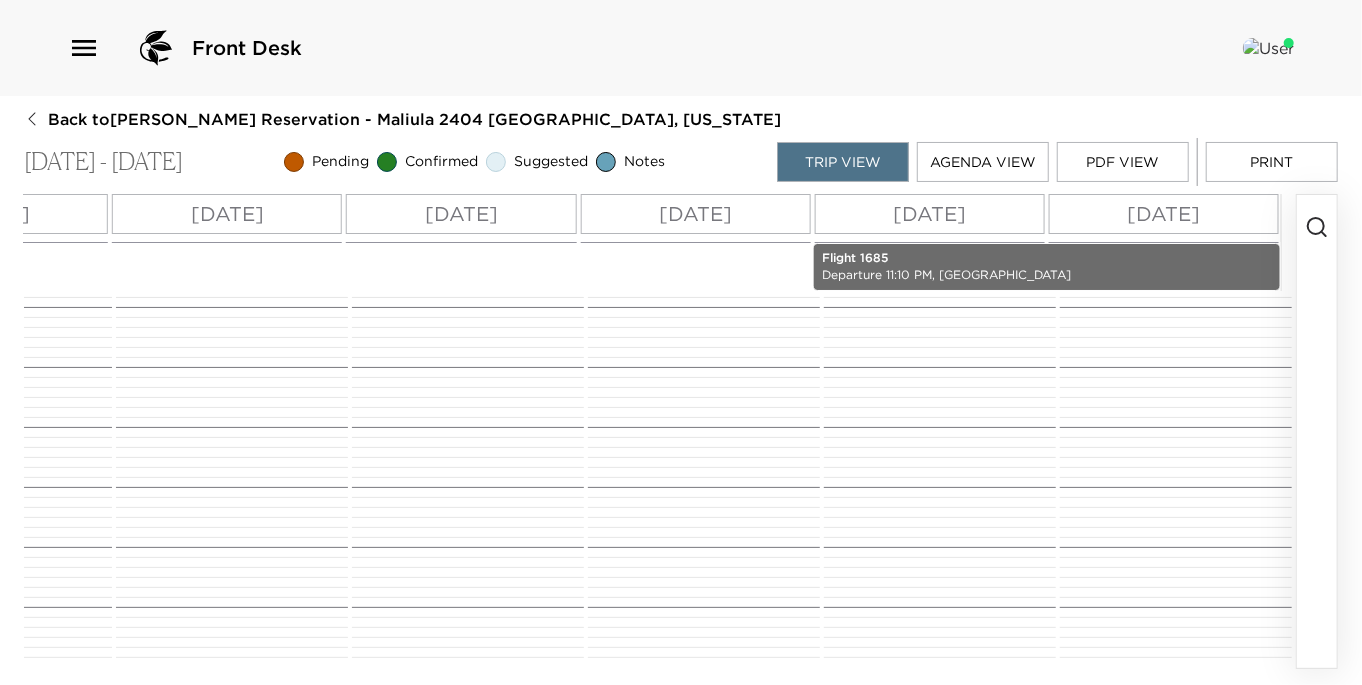 click on "Flight 1685" at bounding box center [1047, 258] 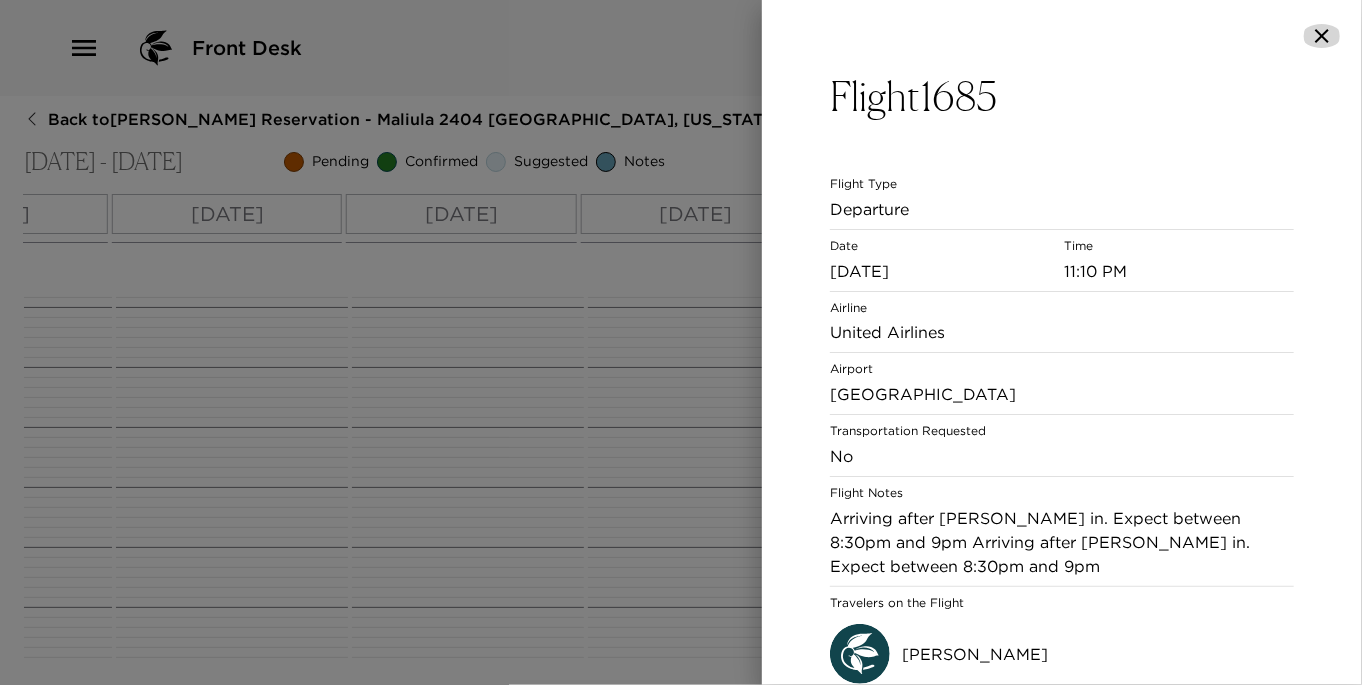click 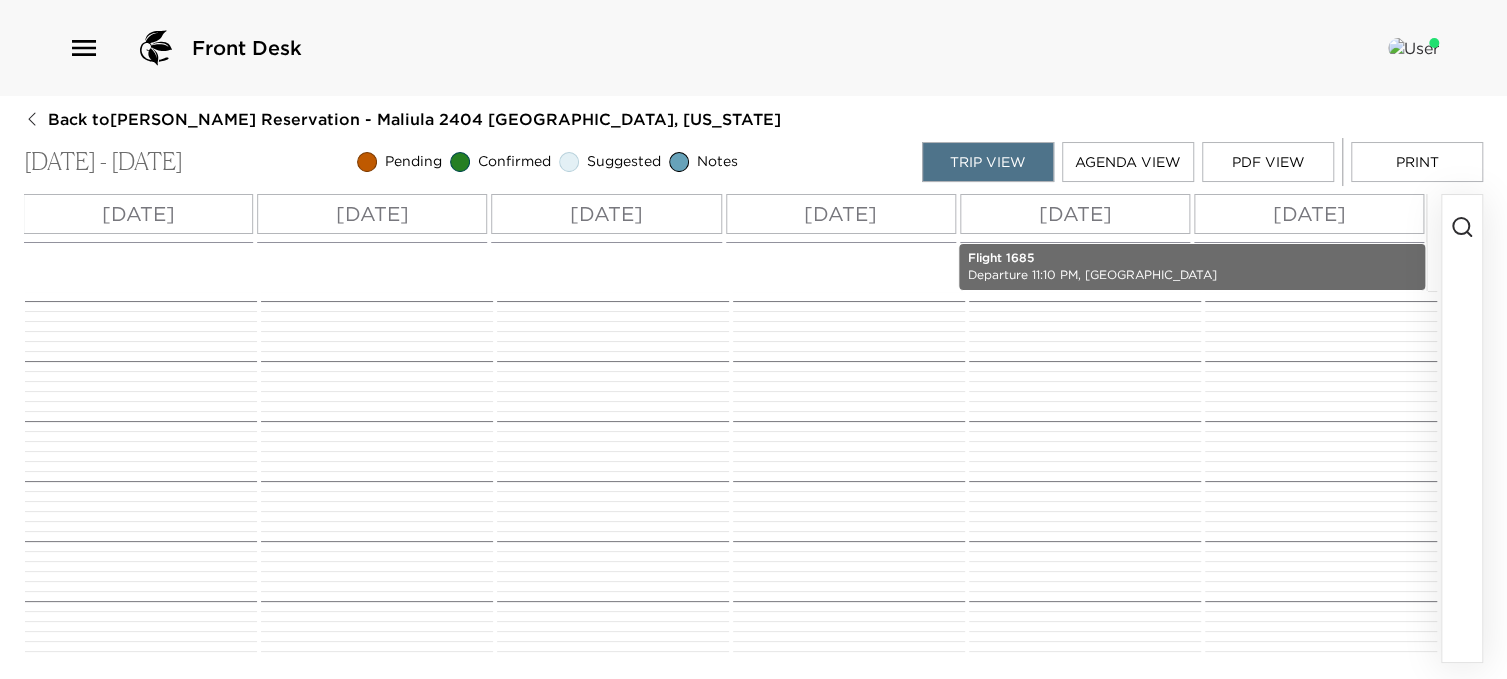 scroll, scrollTop: 0, scrollLeft: 552, axis: horizontal 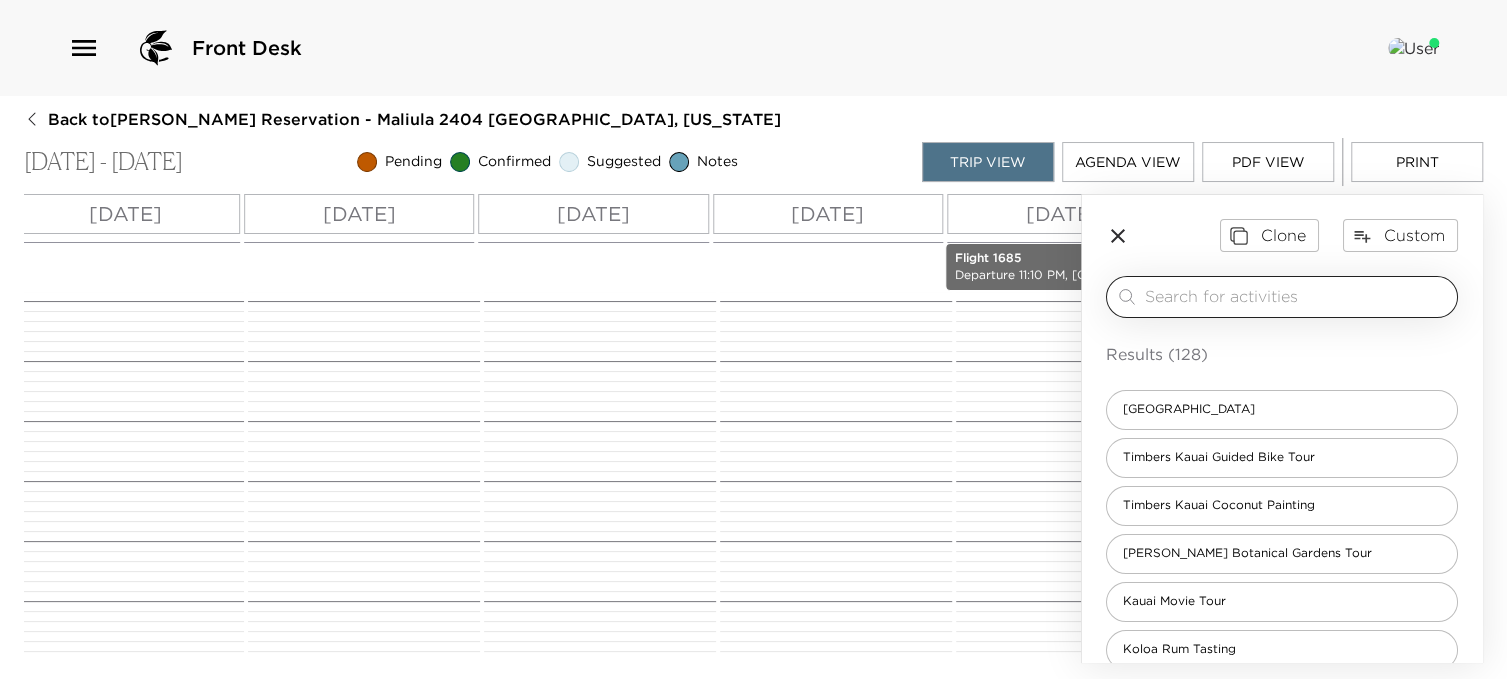 click on "​" at bounding box center [1282, 297] 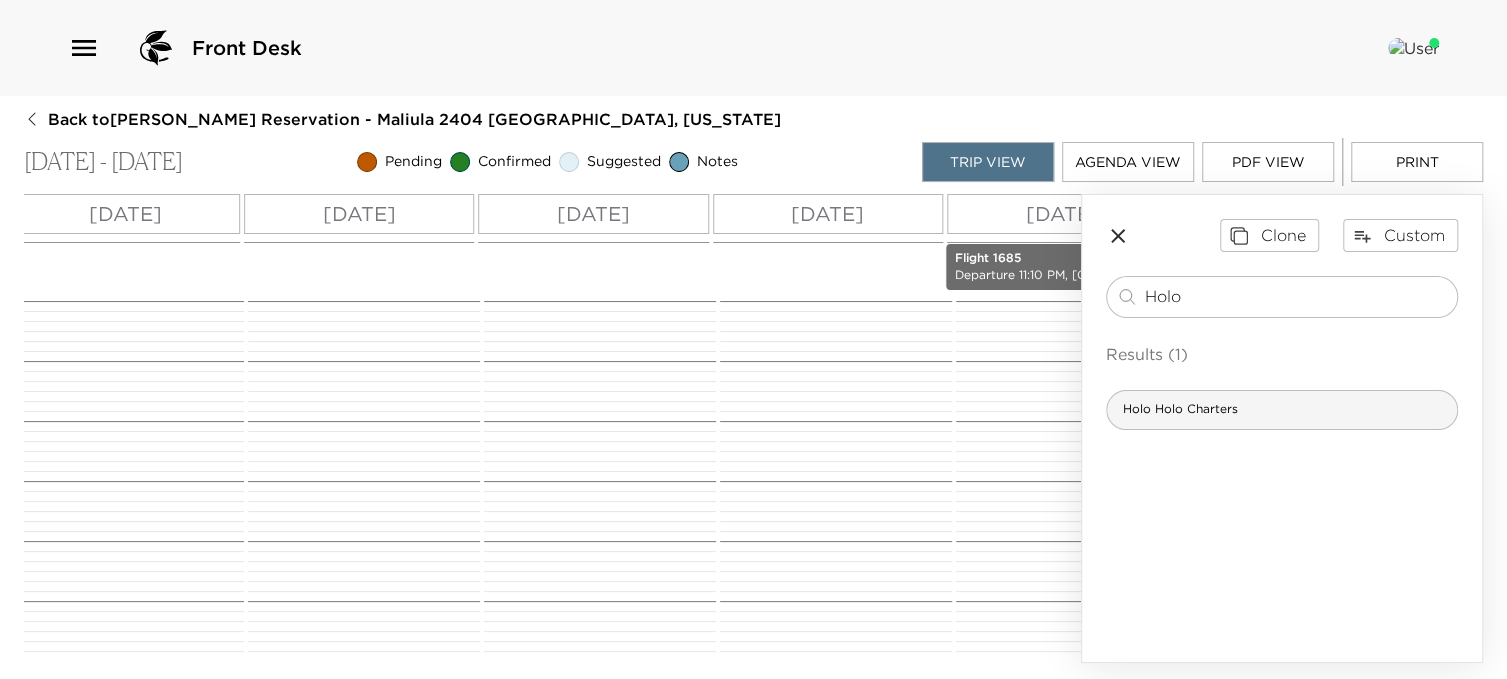 type on "Holo" 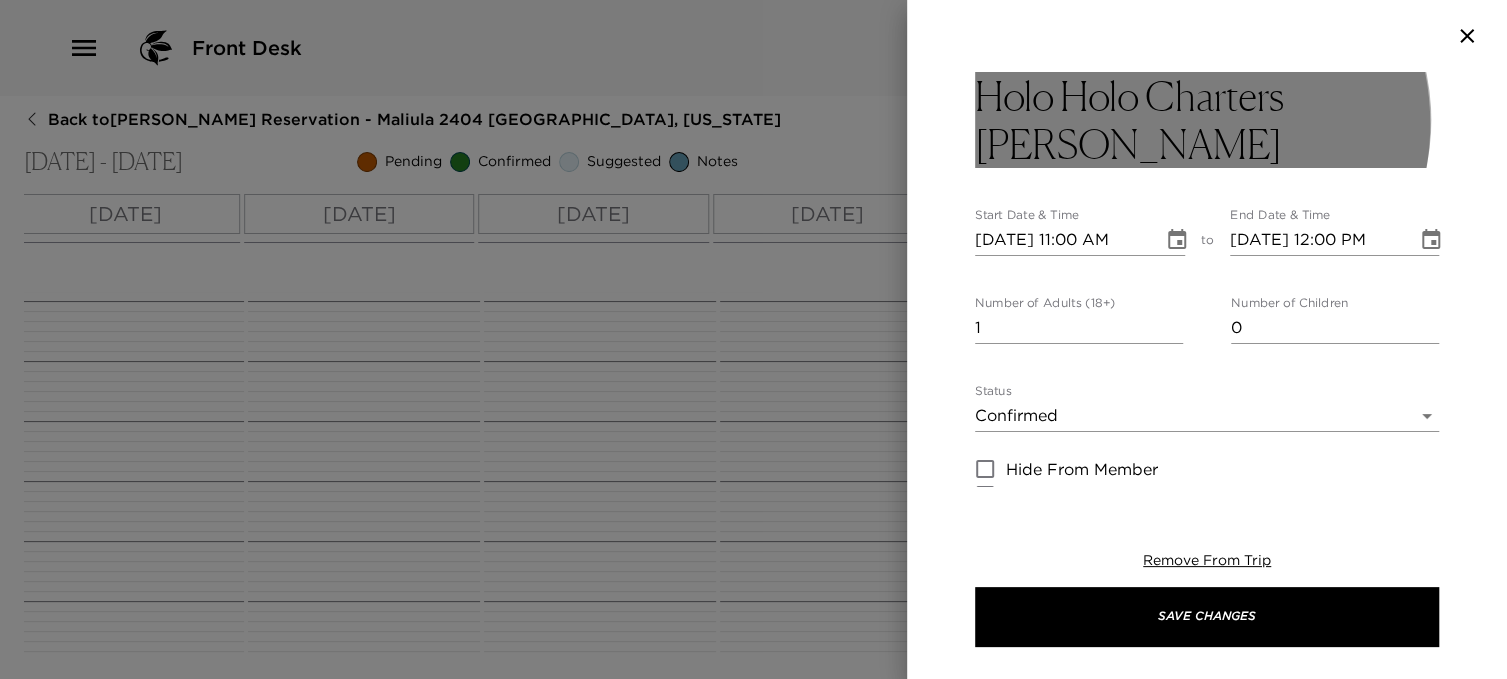 click on "Holo Holo Charters Snorkel Sail" at bounding box center [1207, 120] 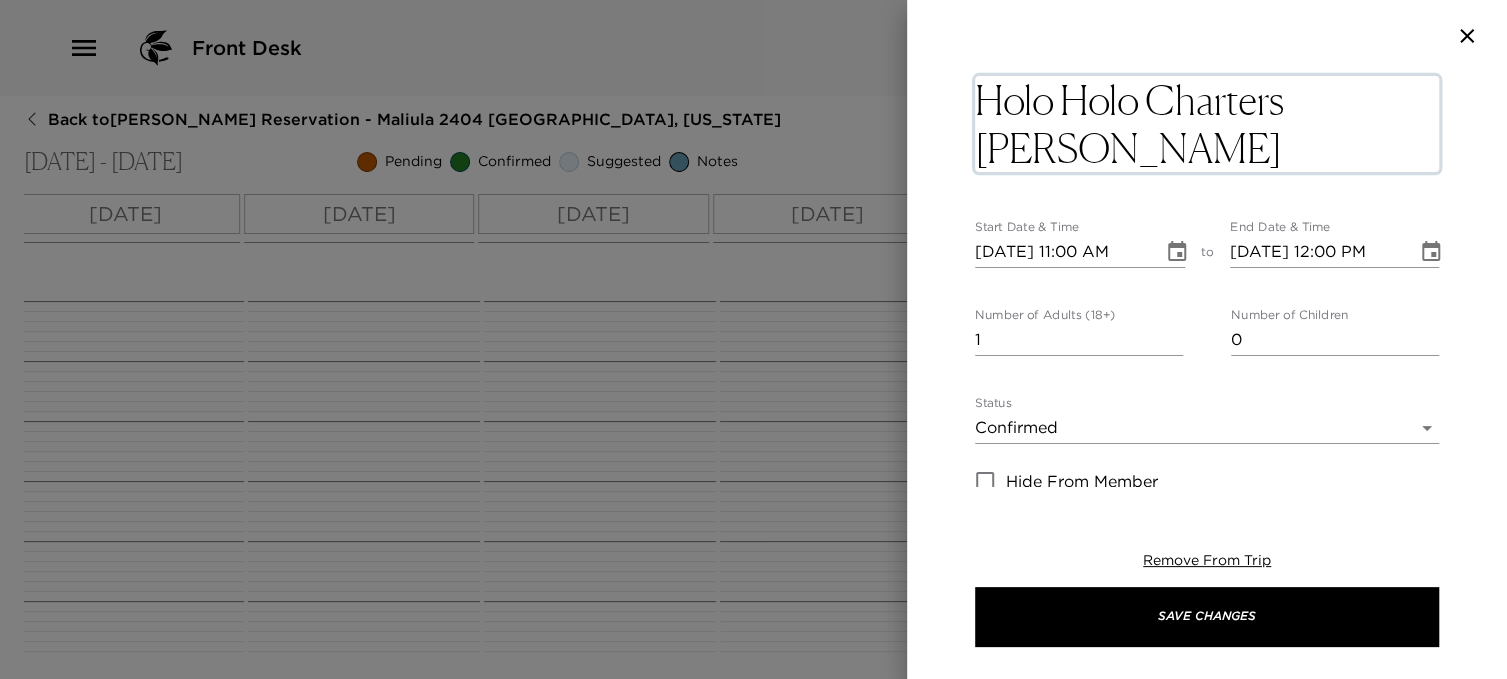 drag, startPoint x: 1057, startPoint y: 146, endPoint x: 1302, endPoint y: 107, distance: 248.08466 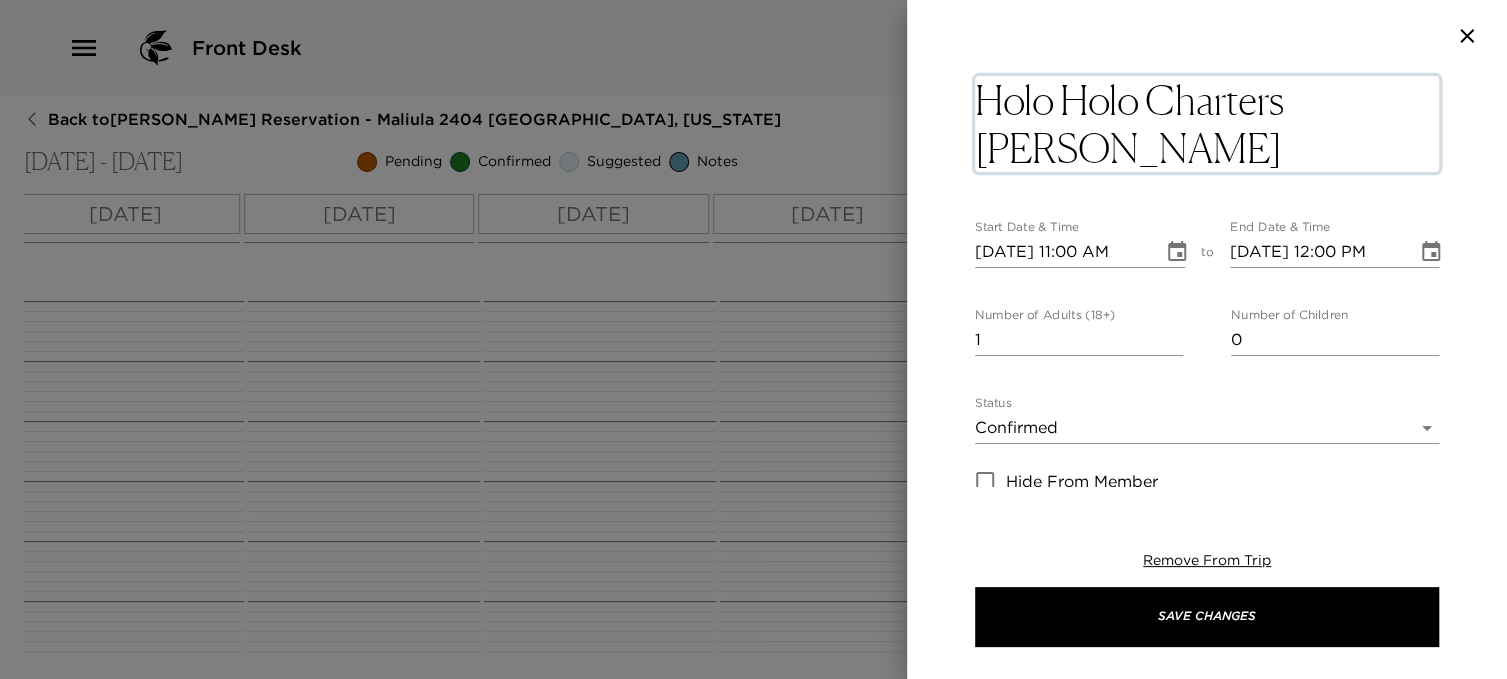 click on "Holo Holo Charters Snorkel Sail" at bounding box center (1207, 124) 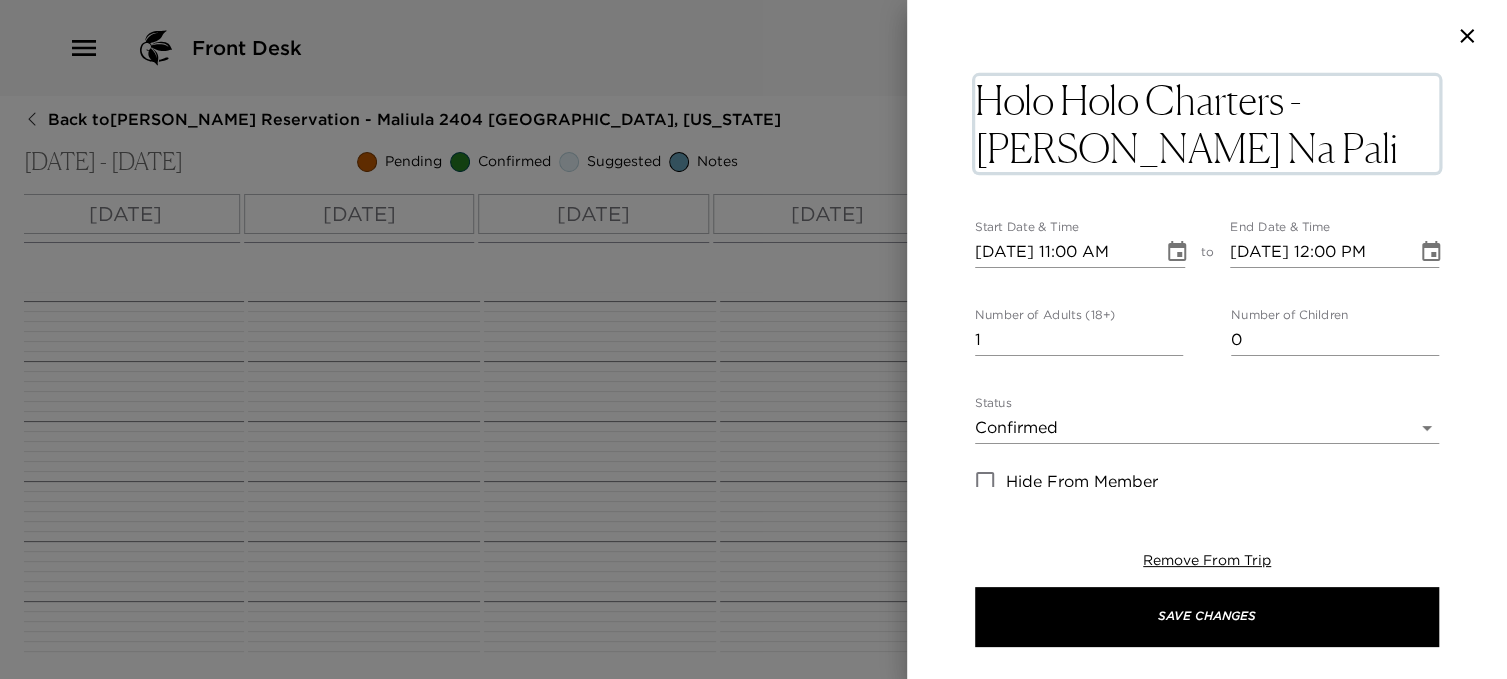 type on "Holo Holo Charters - Leila Na Pali Sunset Sail" 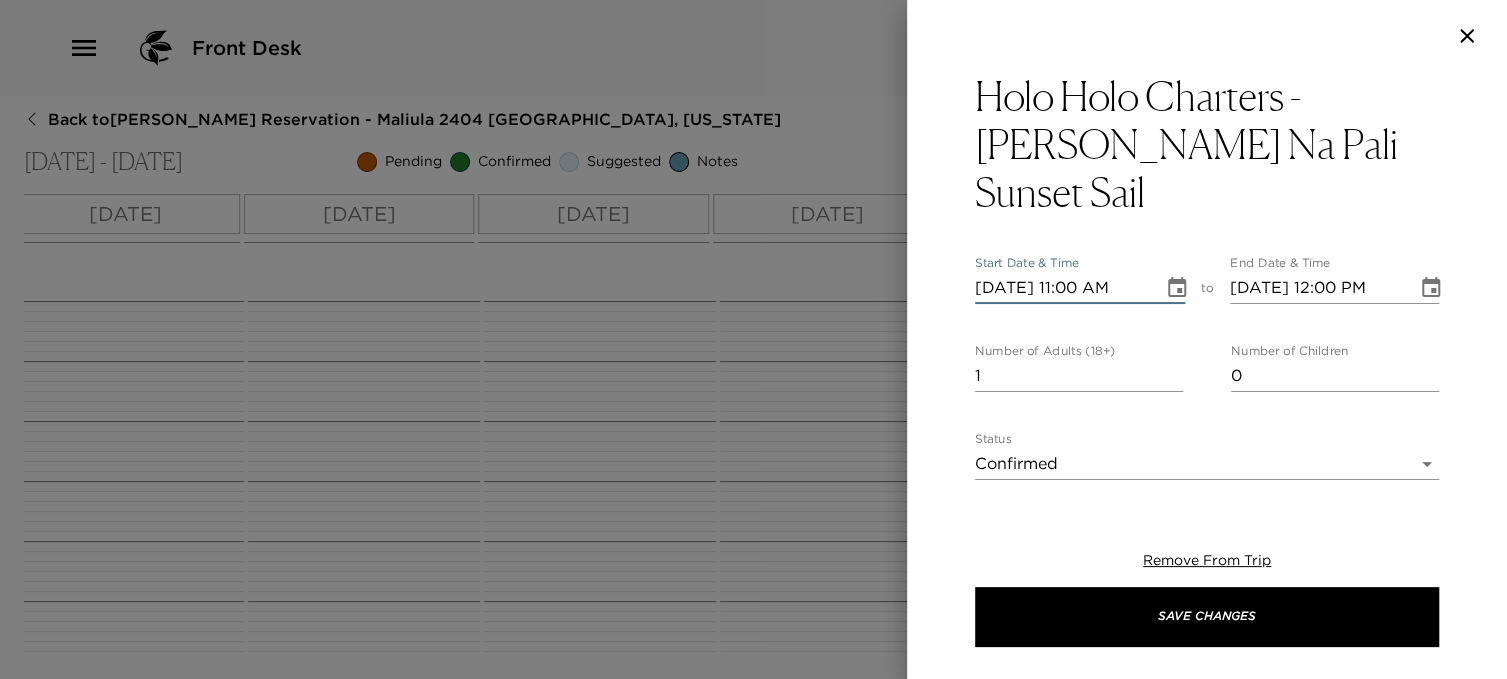 click on "07/20/2025 11:00 AM" at bounding box center (1062, 288) 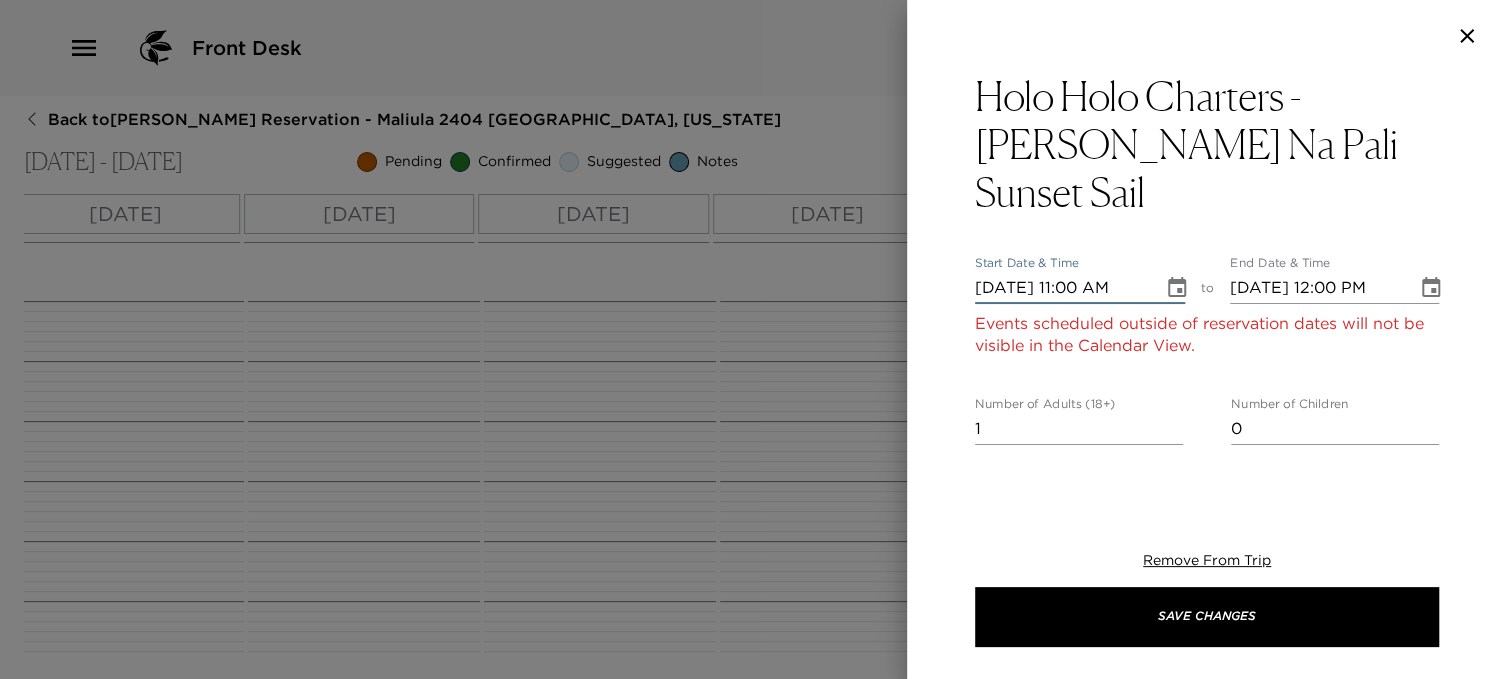 type on "07/22/2025 11:00 AM" 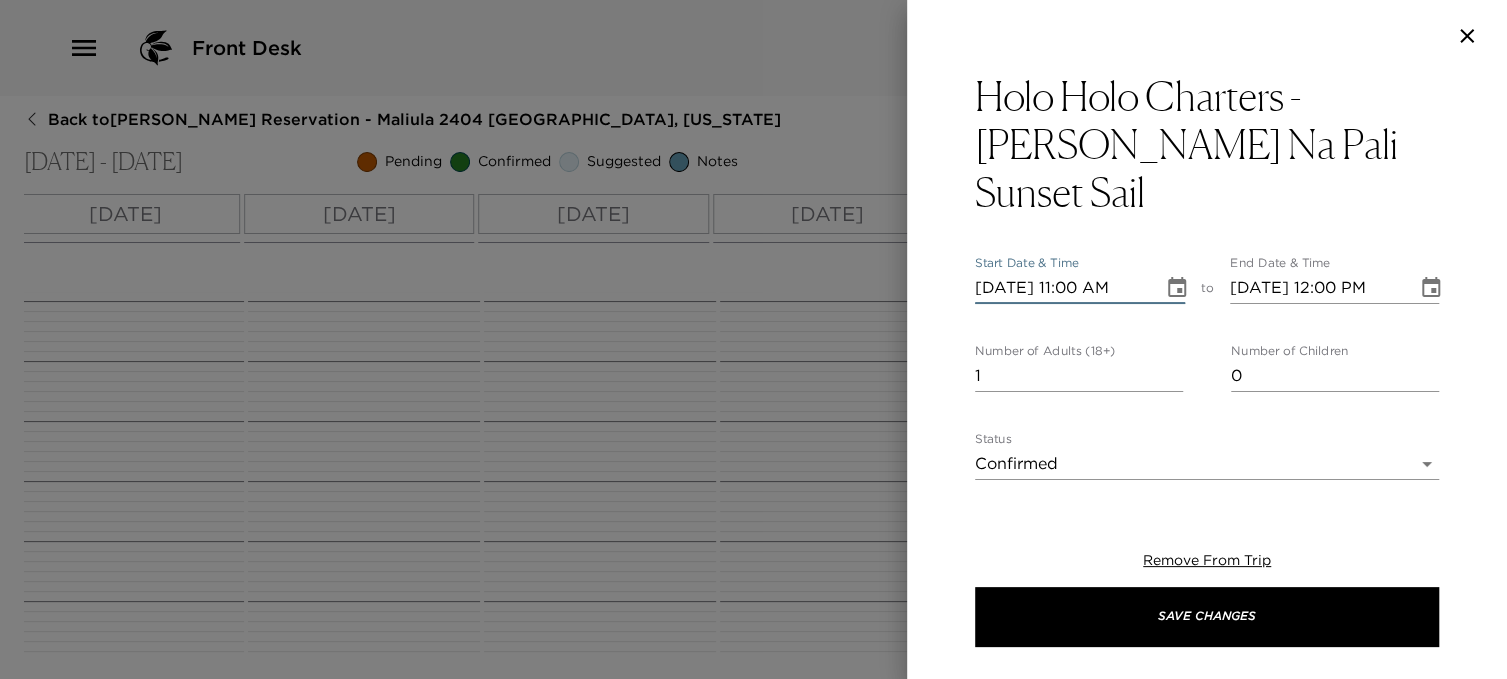 click on "07/22/2025 11:00 AM" at bounding box center [1062, 288] 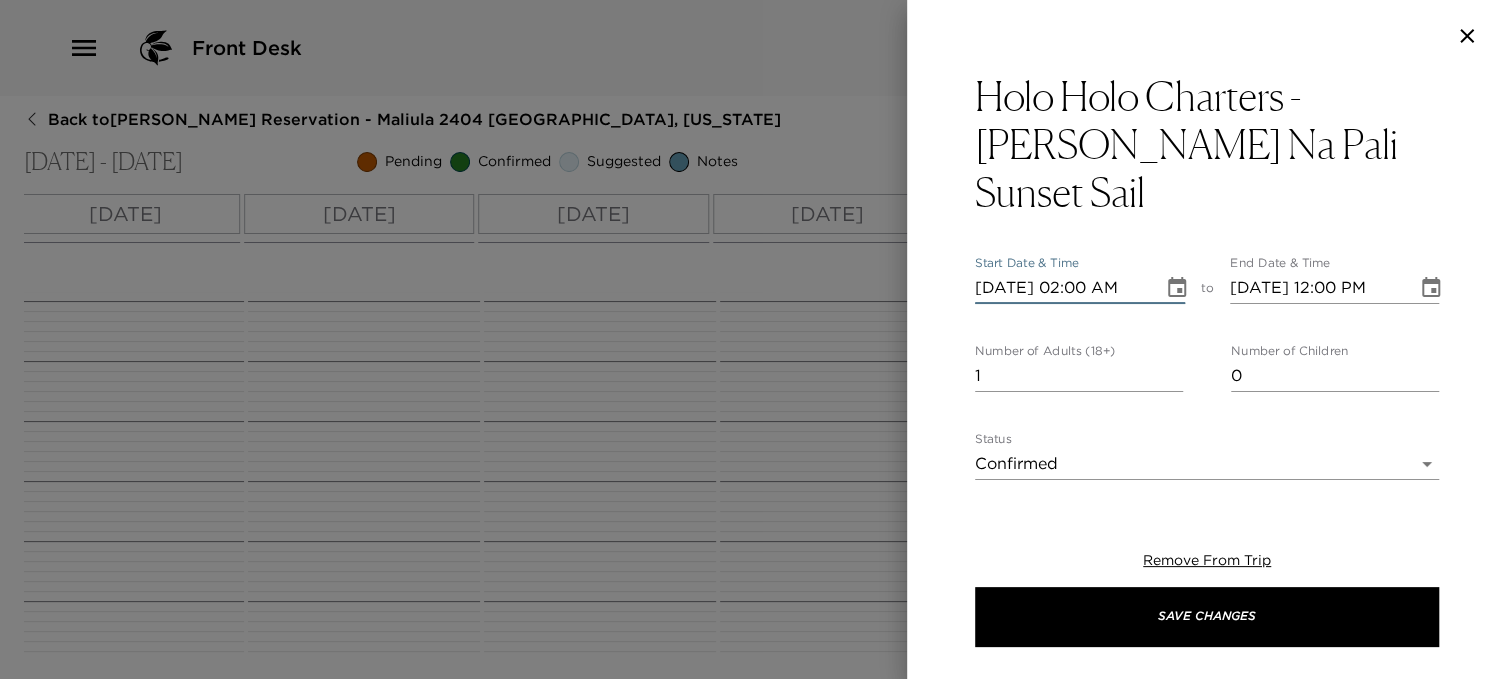 click on "07/22/2025 02:00 AM" at bounding box center (1062, 288) 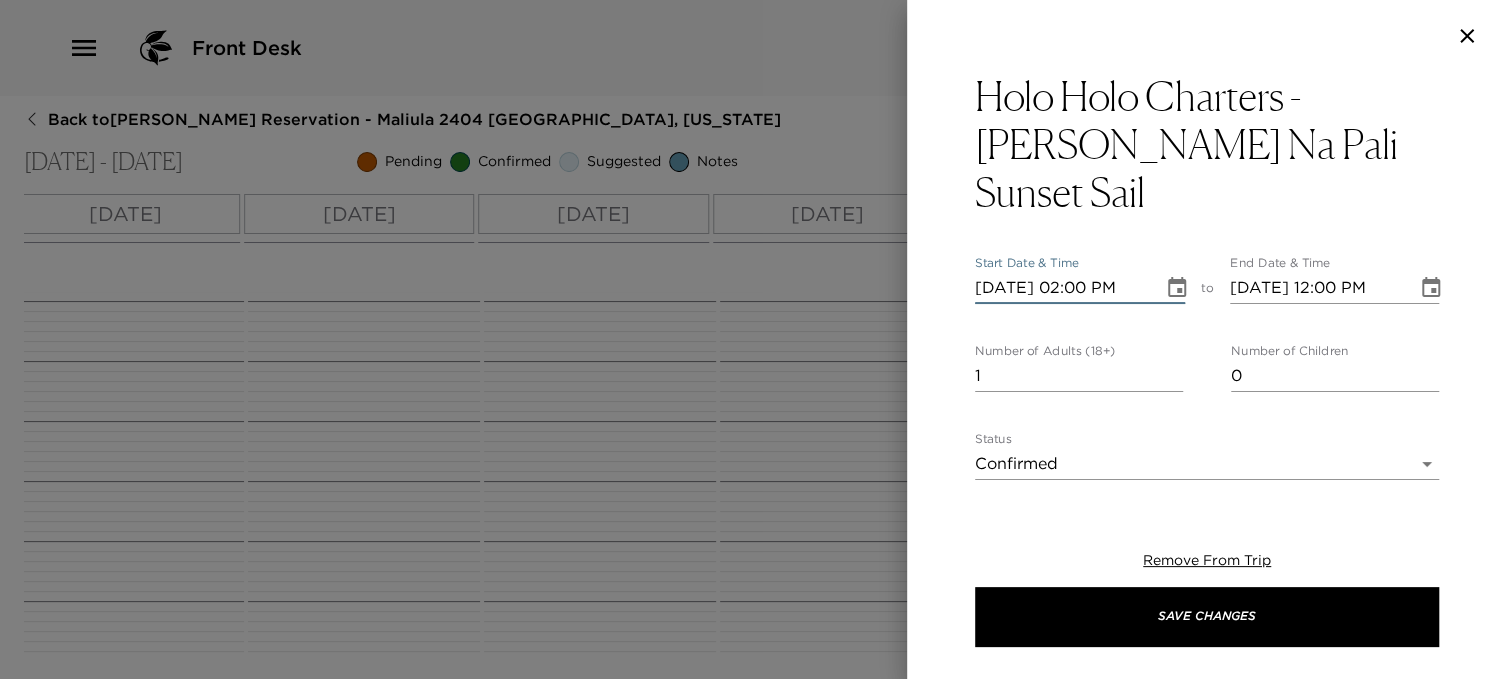 type on "07/22/2025 03:00 PM" 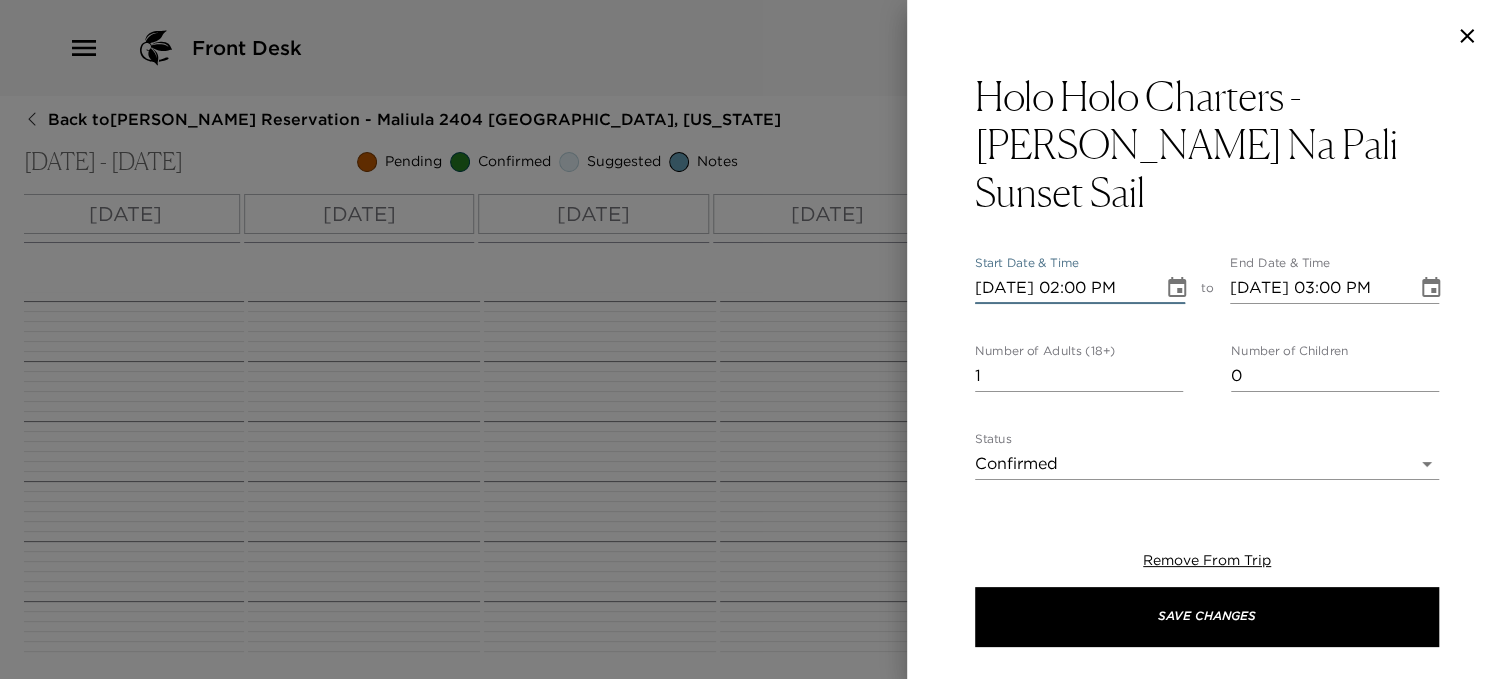 type on "07/22/2025 02:00 PM" 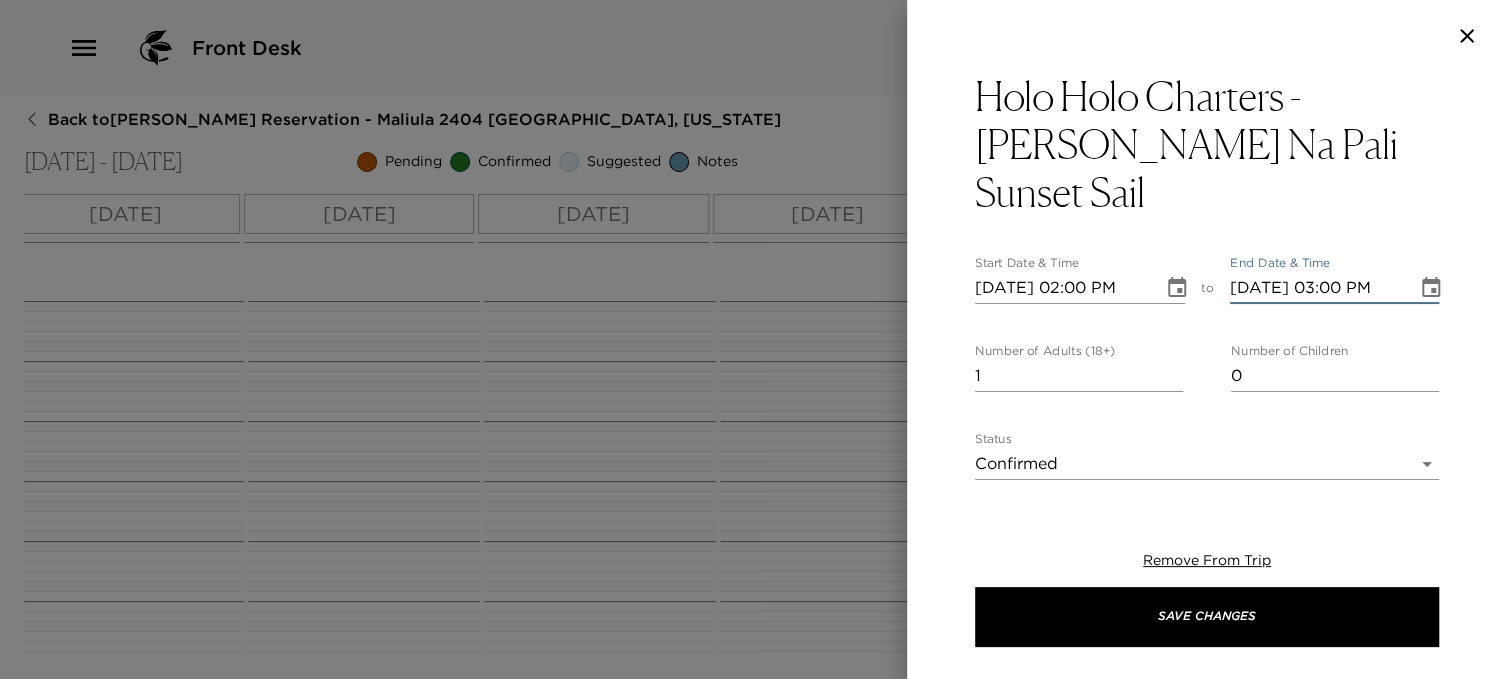 click on "07/22/2025 03:00 PM" at bounding box center (1317, 288) 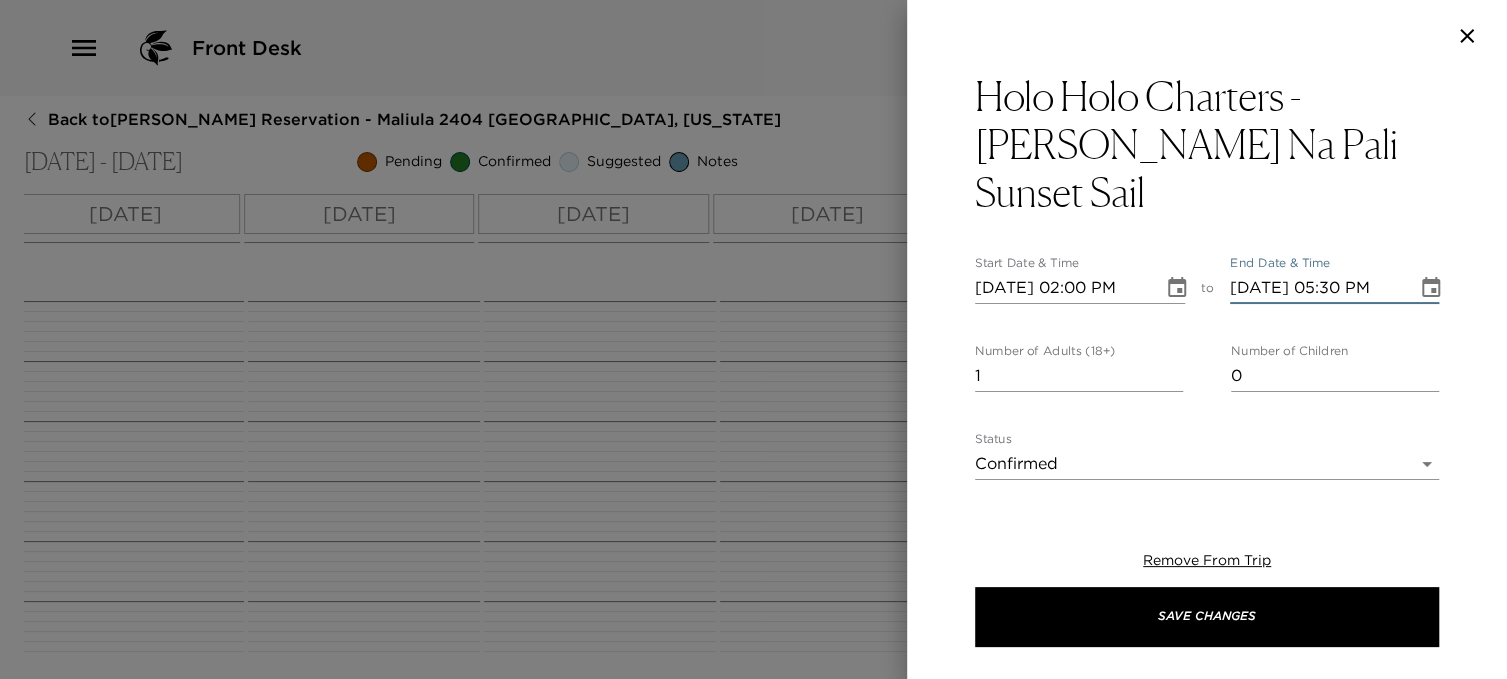 scroll, scrollTop: 0, scrollLeft: 0, axis: both 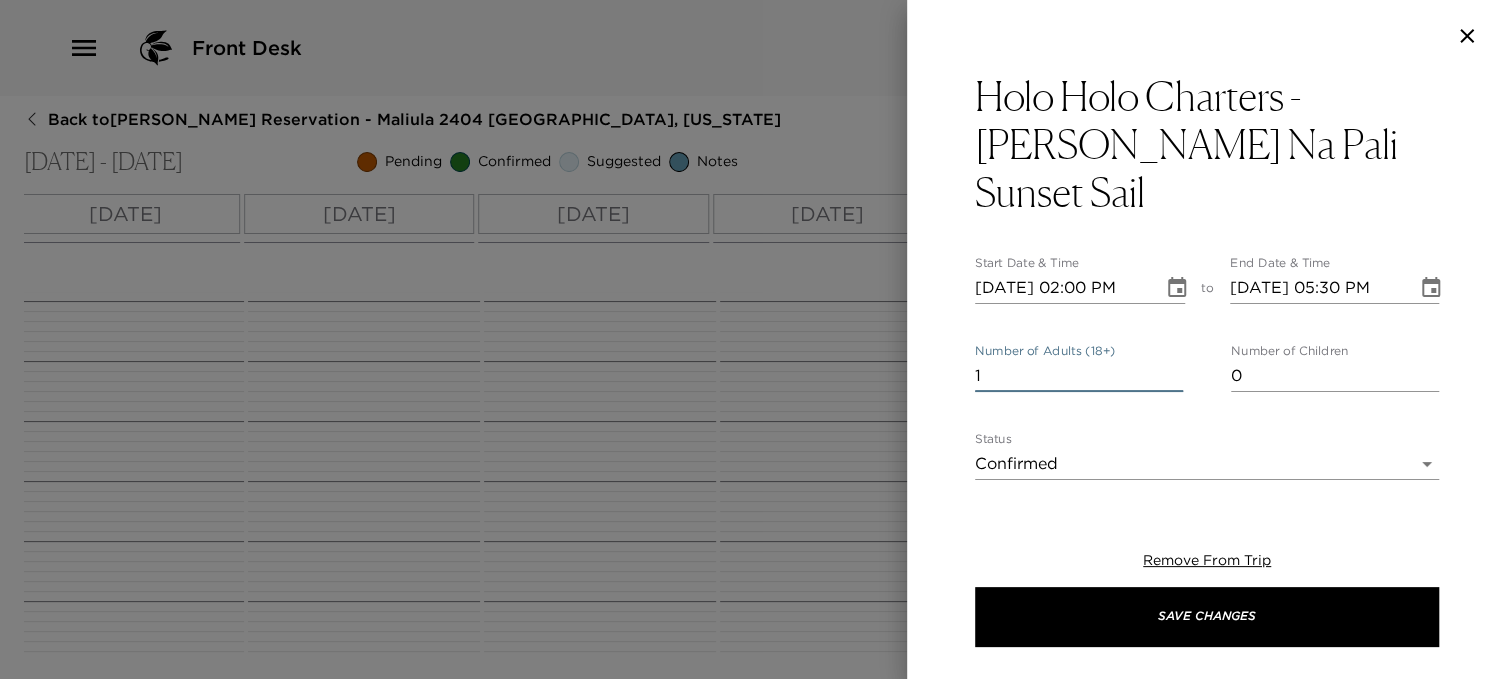 drag, startPoint x: 989, startPoint y: 321, endPoint x: 1006, endPoint y: 278, distance: 46.238514 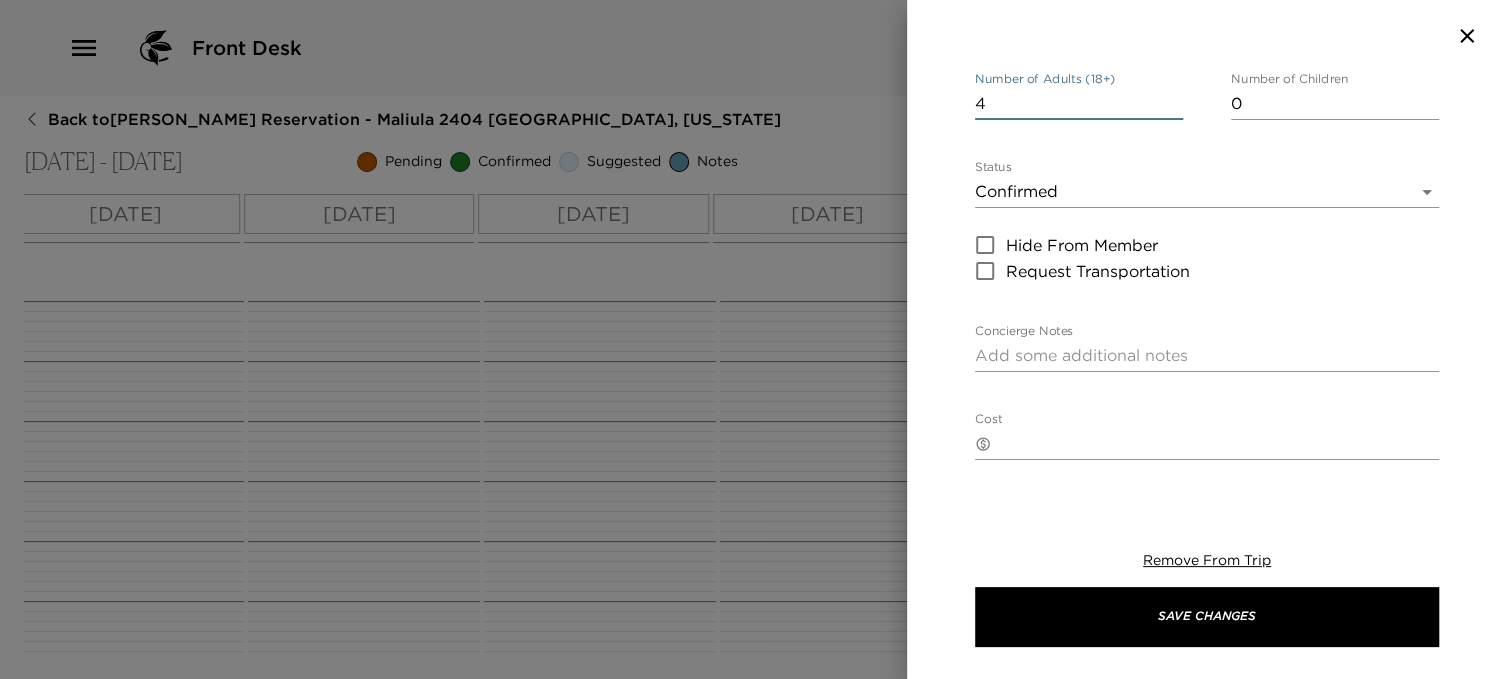 scroll, scrollTop: 167, scrollLeft: 0, axis: vertical 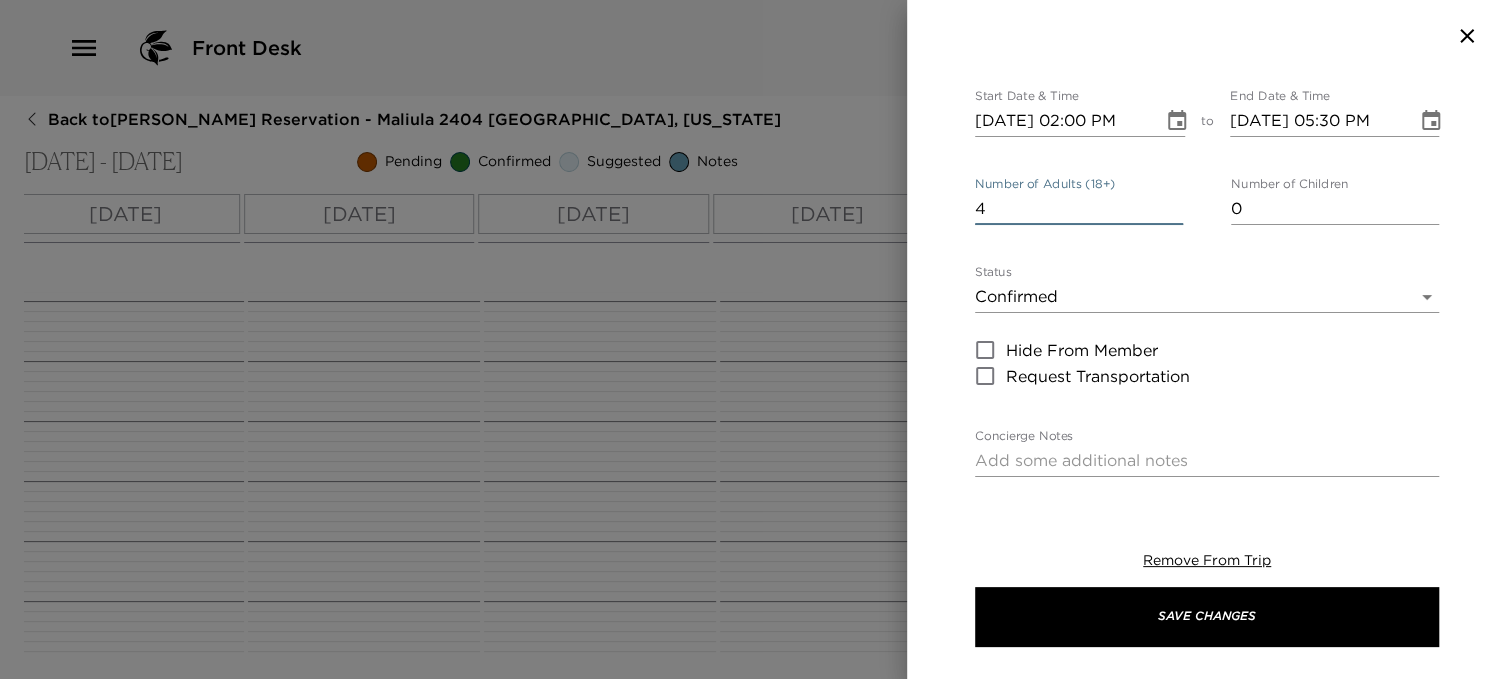 type on "4" 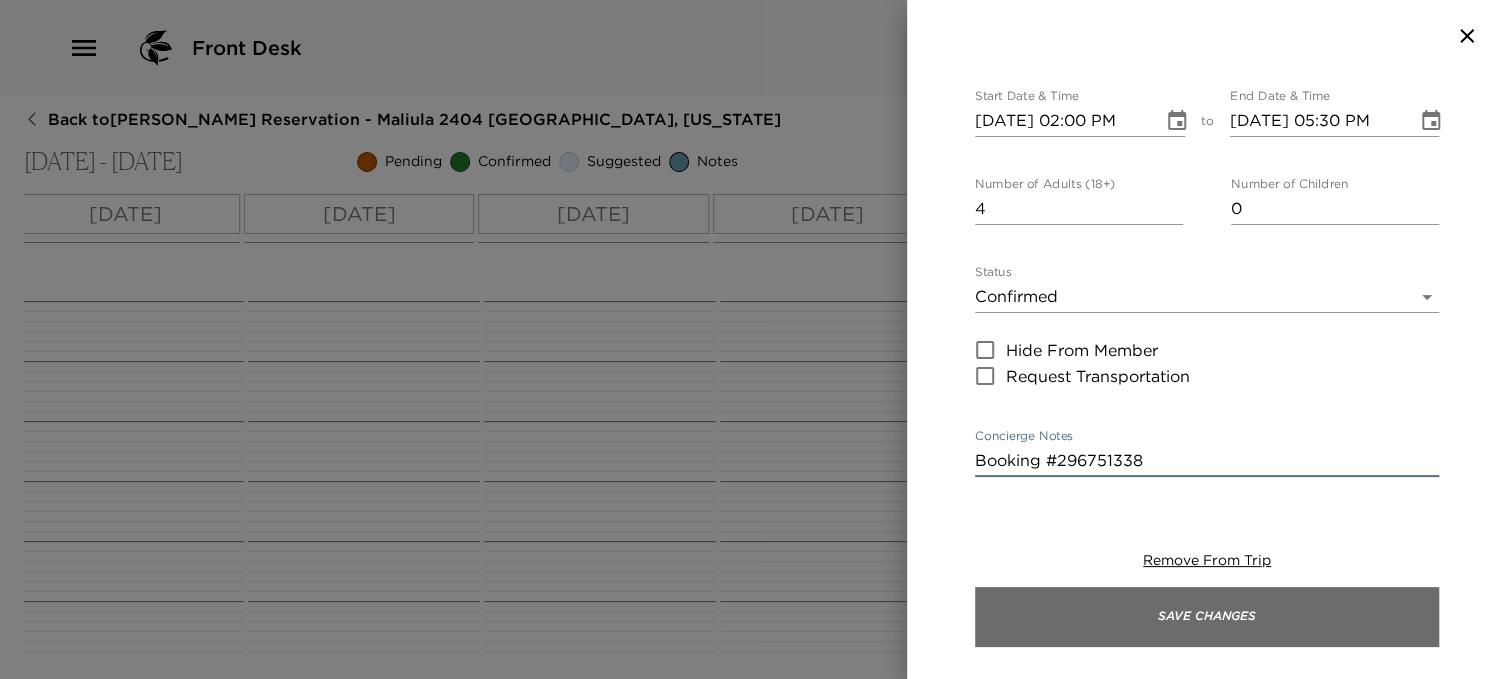 type on "Booking #296751338" 